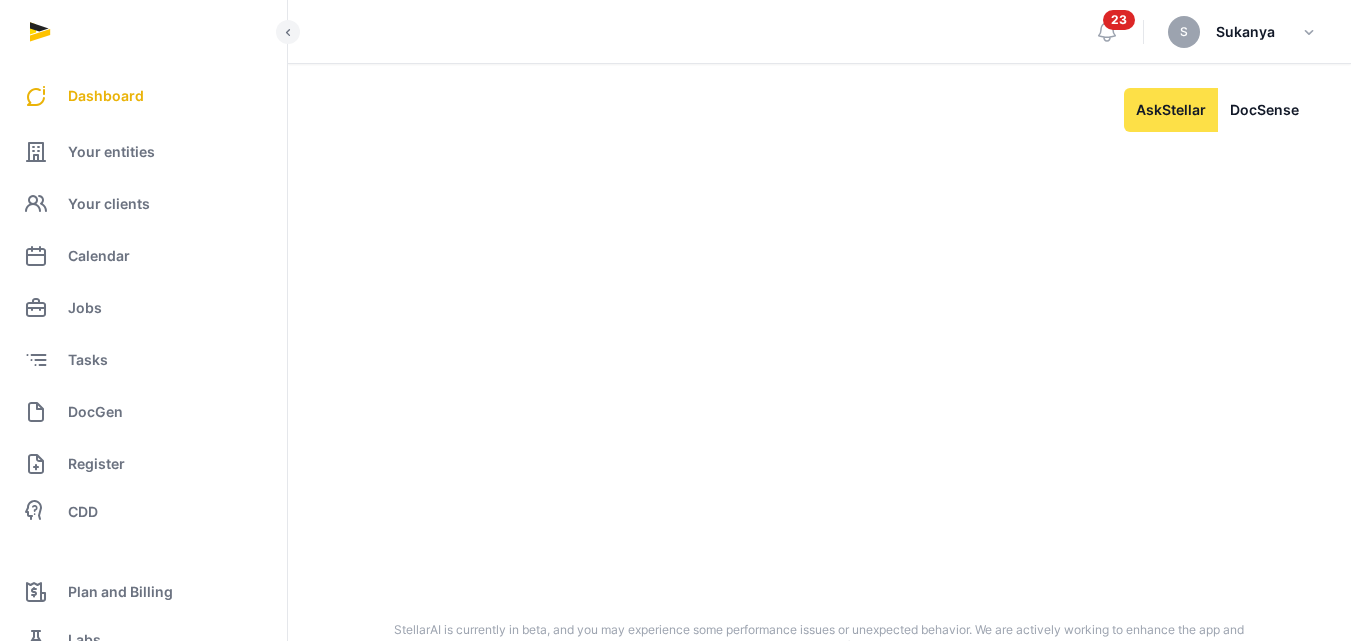 scroll, scrollTop: 0, scrollLeft: 0, axis: both 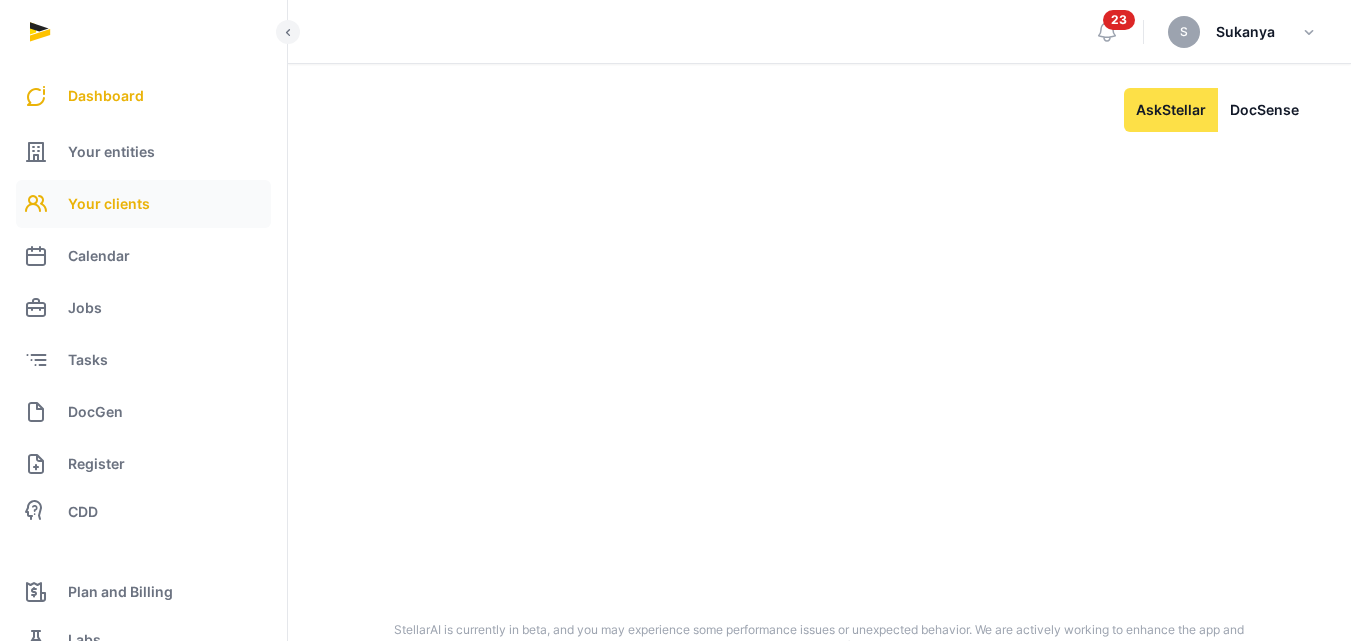 click on "Your clients" at bounding box center [109, 204] 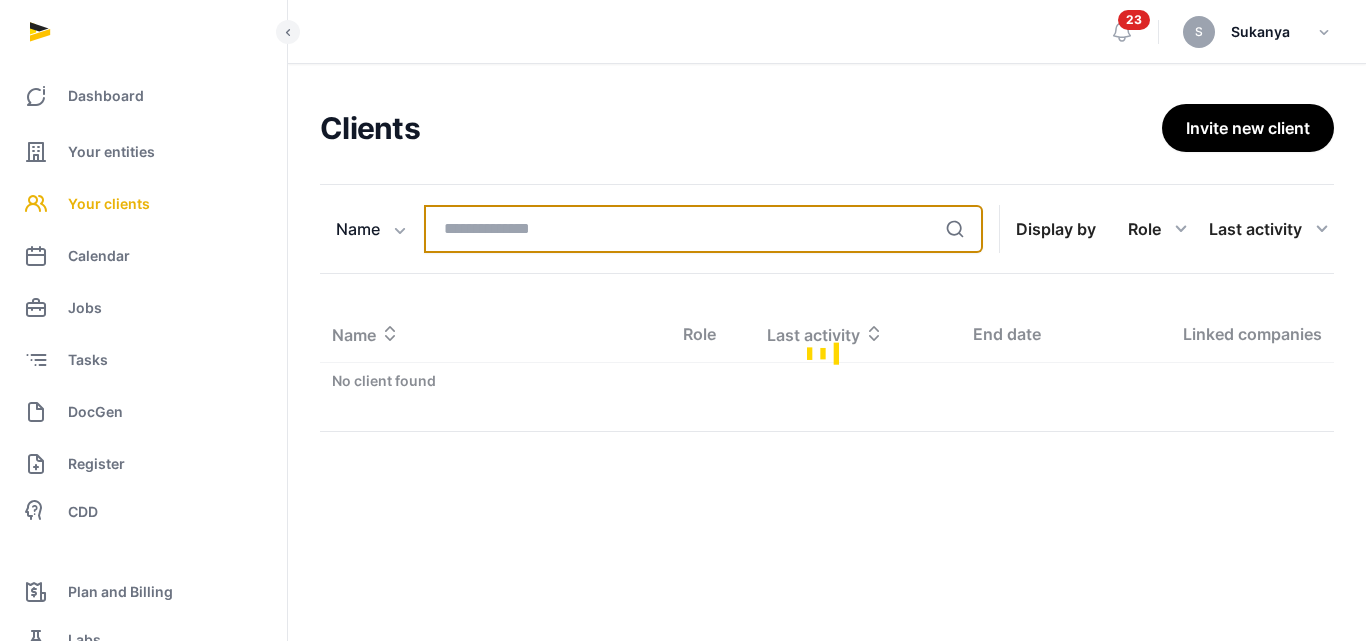 click at bounding box center [703, 229] 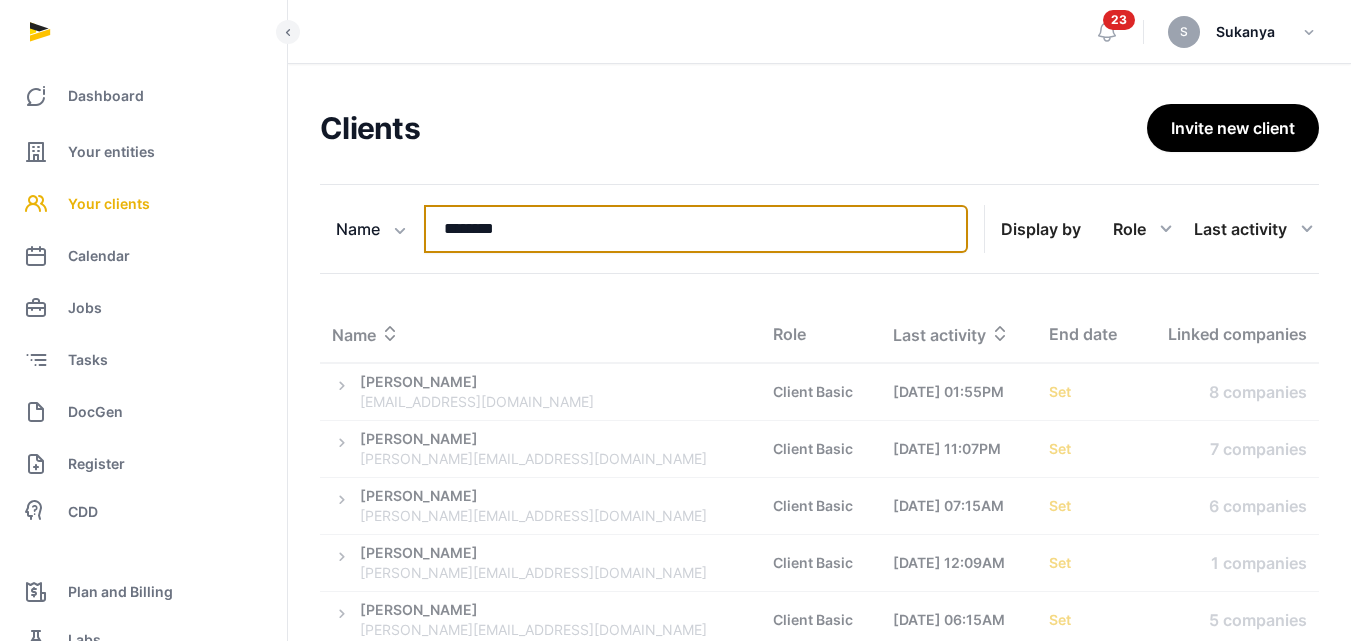 type on "********" 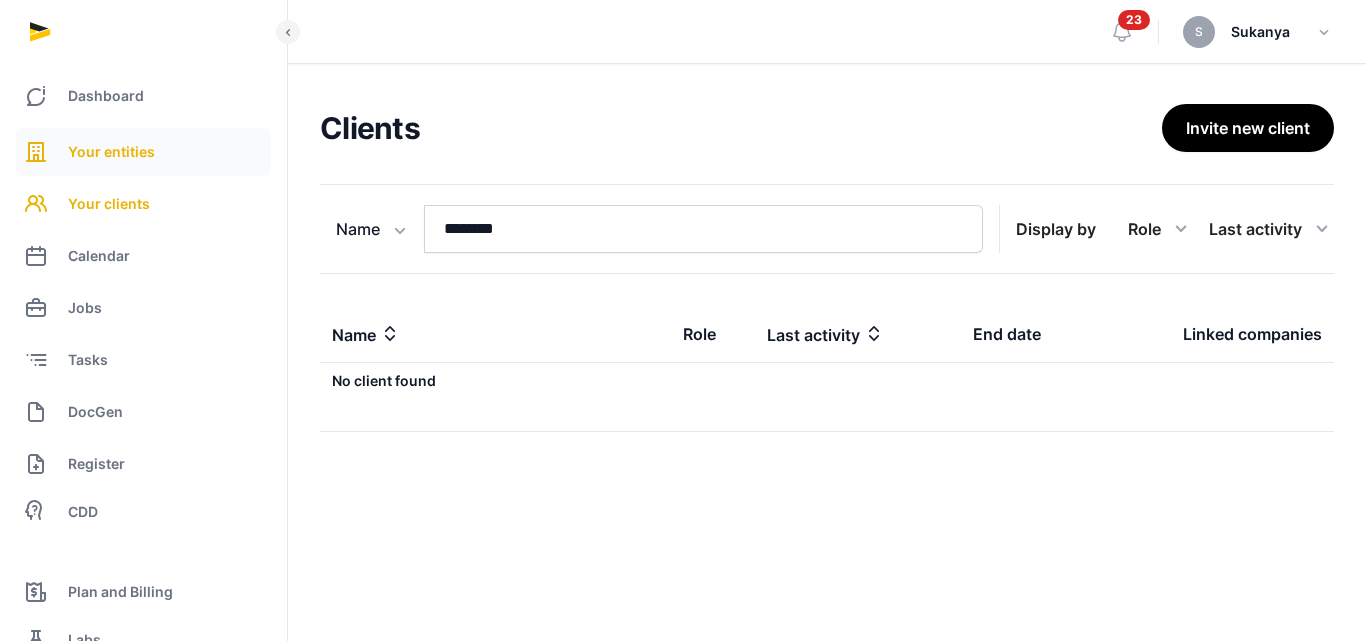 click on "Your entities" at bounding box center (111, 152) 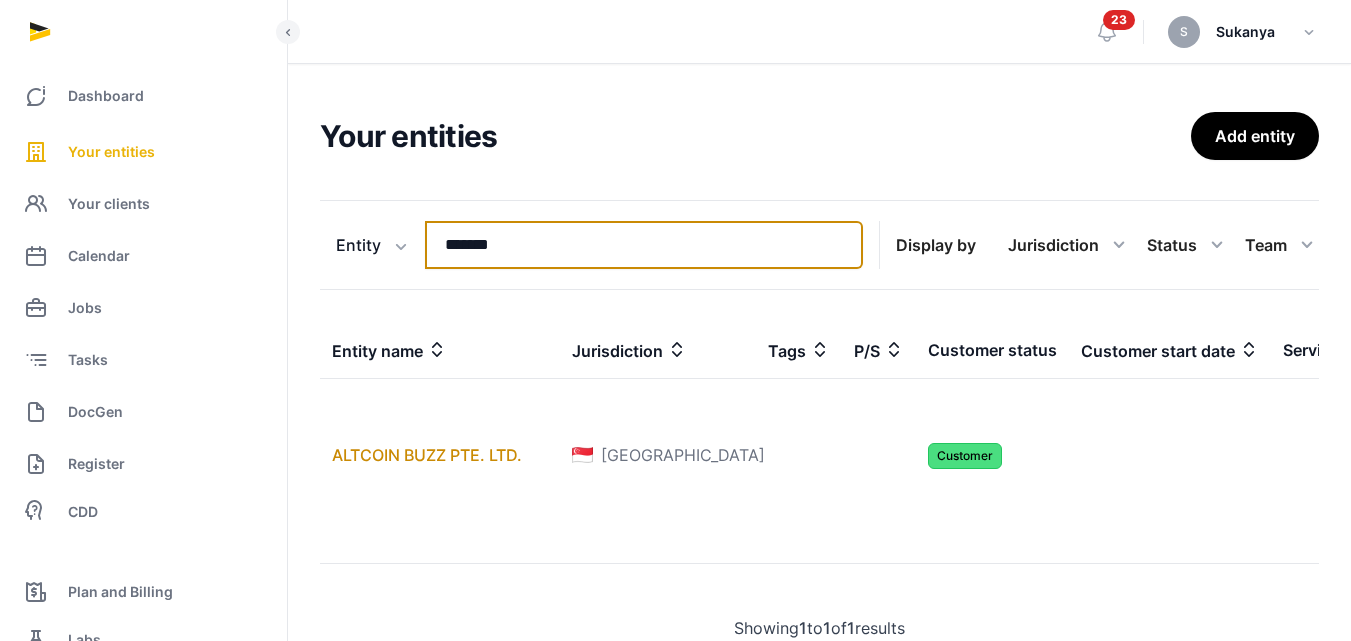 click on "*******" at bounding box center (644, 245) 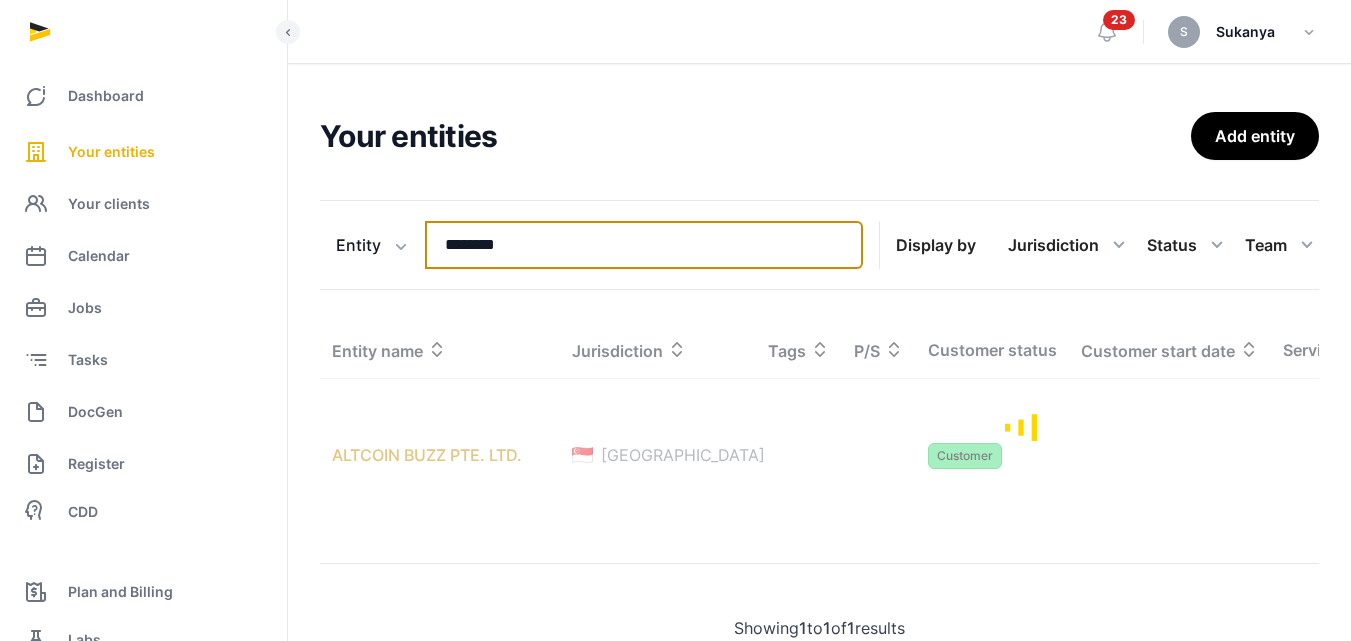 type on "********" 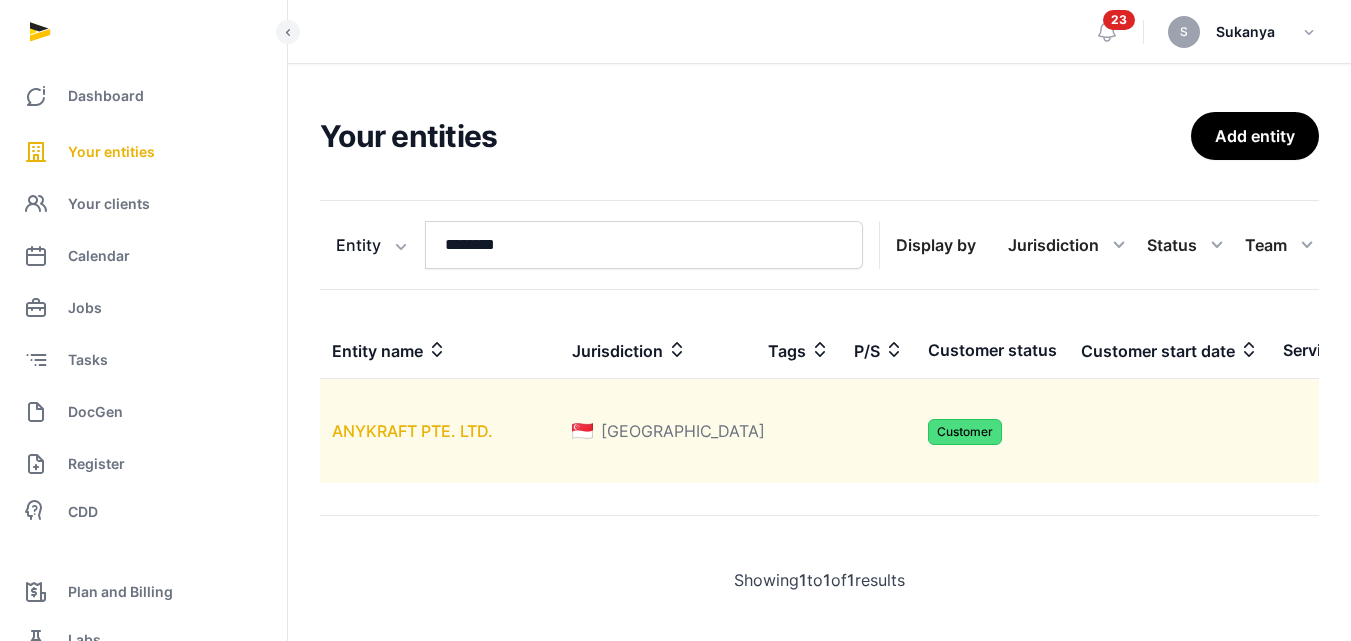 click on "ANYKRAFT PTE. LTD." at bounding box center (412, 431) 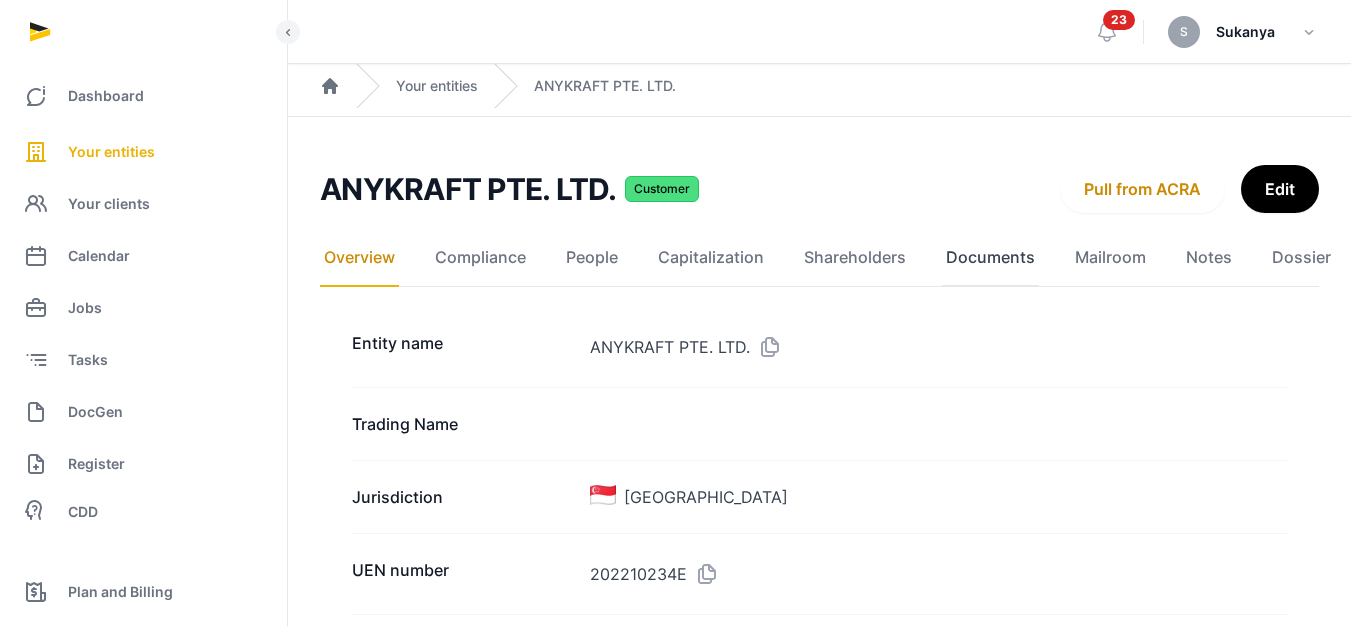 click on "Documents" 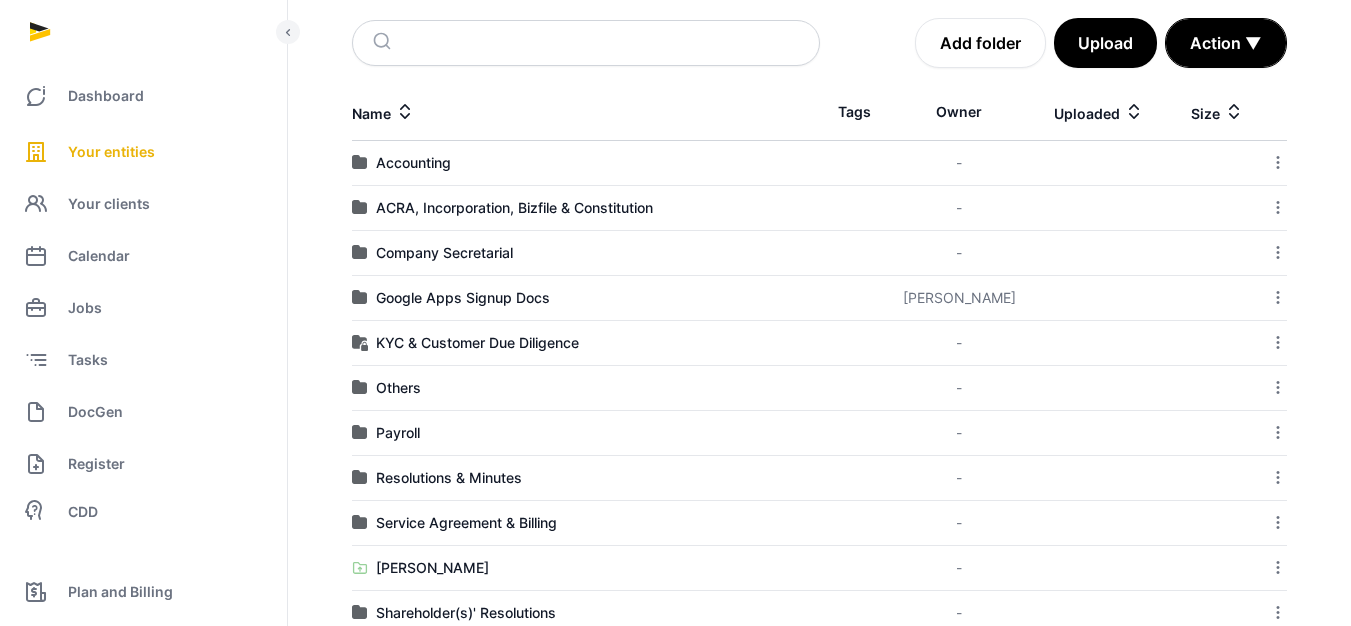 scroll, scrollTop: 352, scrollLeft: 0, axis: vertical 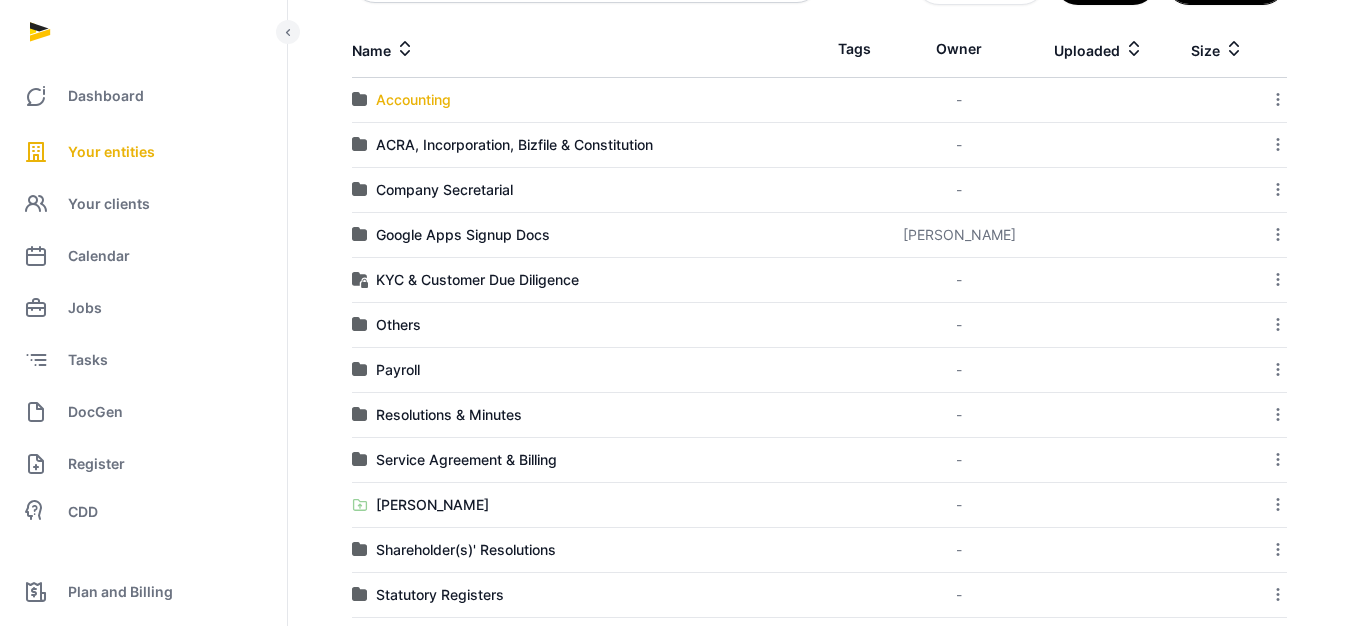 click on "Accounting" at bounding box center [413, 100] 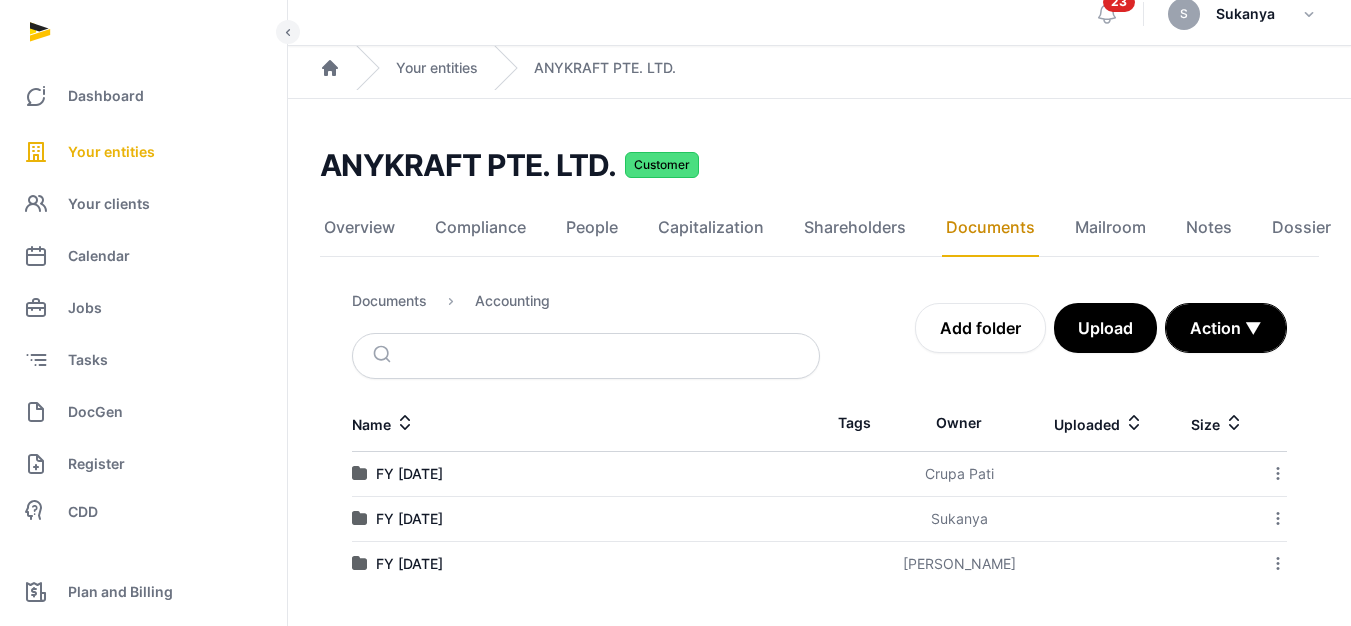 scroll, scrollTop: 18, scrollLeft: 0, axis: vertical 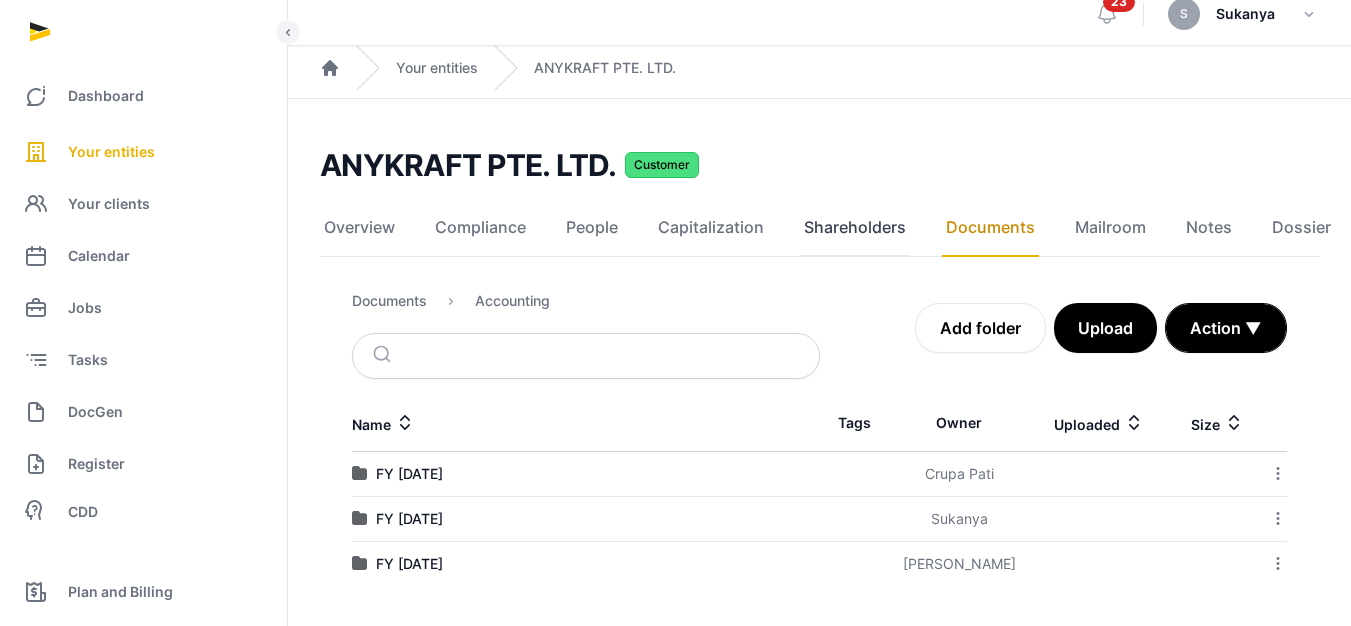 click on "Shareholders" 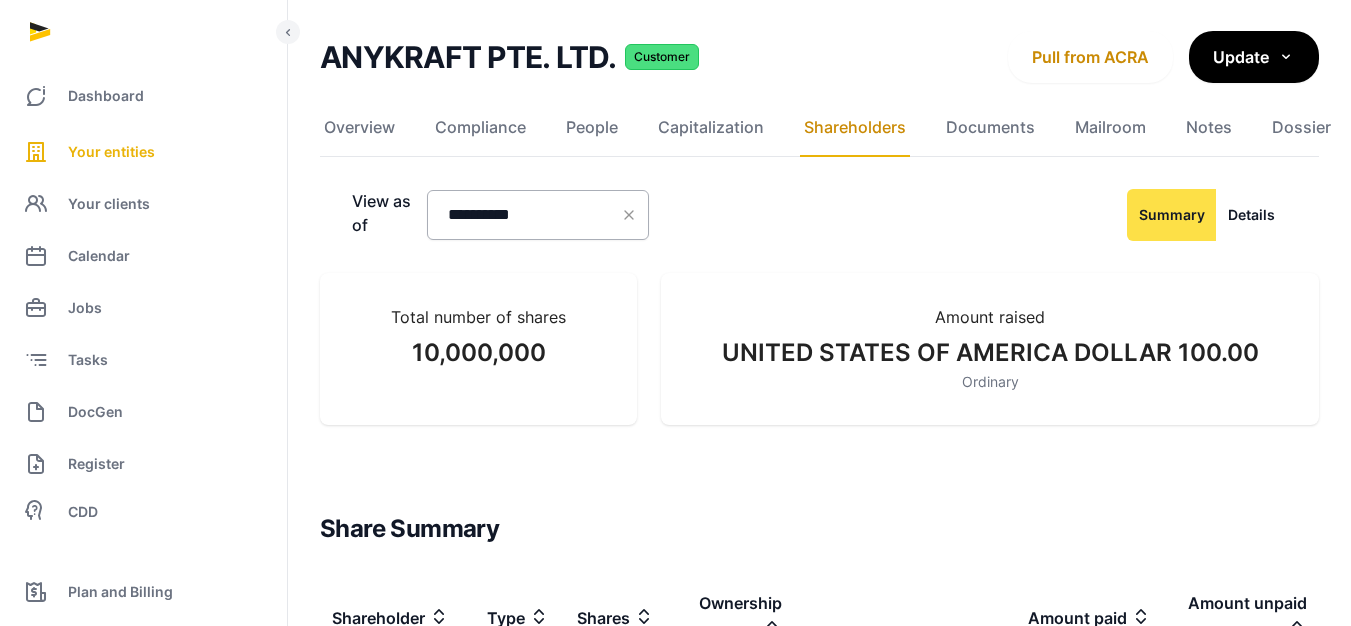 scroll, scrollTop: 0, scrollLeft: 0, axis: both 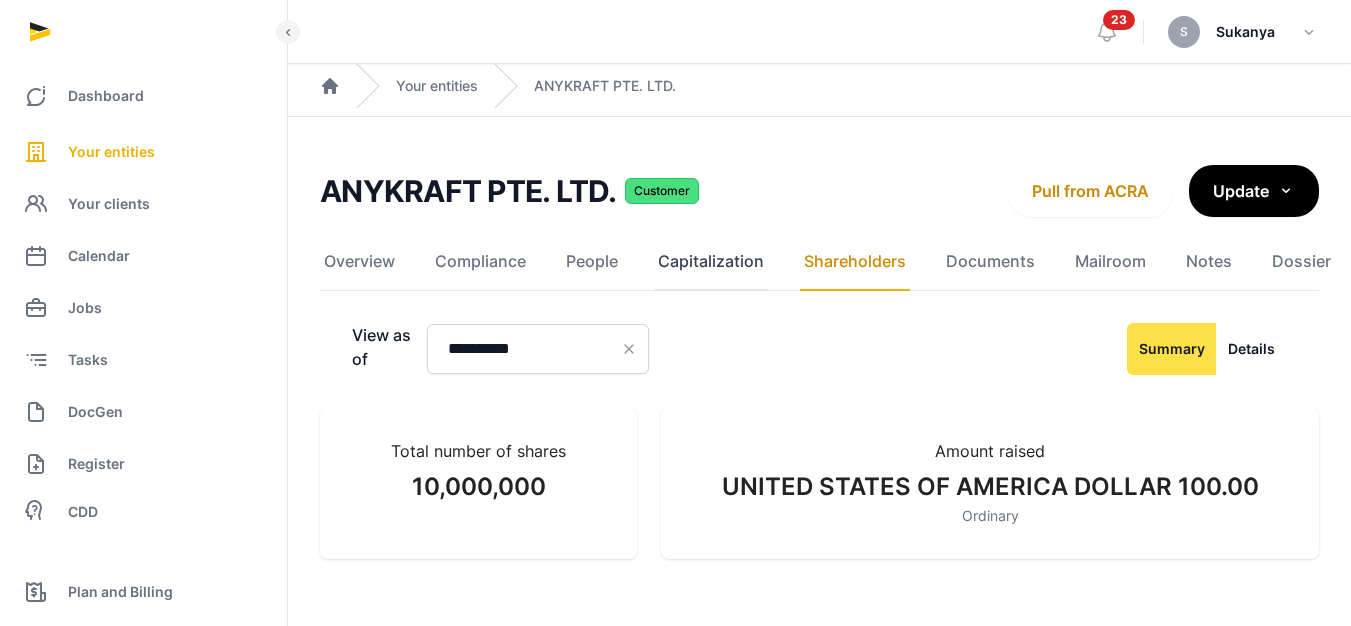 click on "Capitalization" 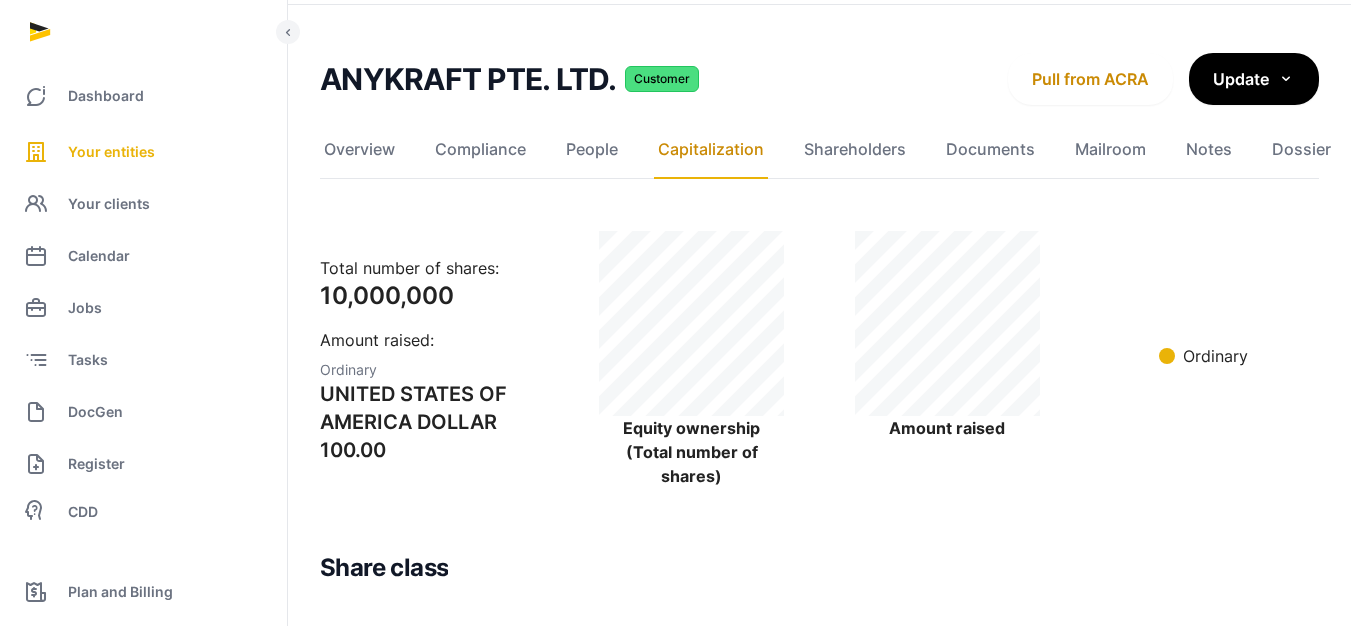 scroll, scrollTop: 4, scrollLeft: 0, axis: vertical 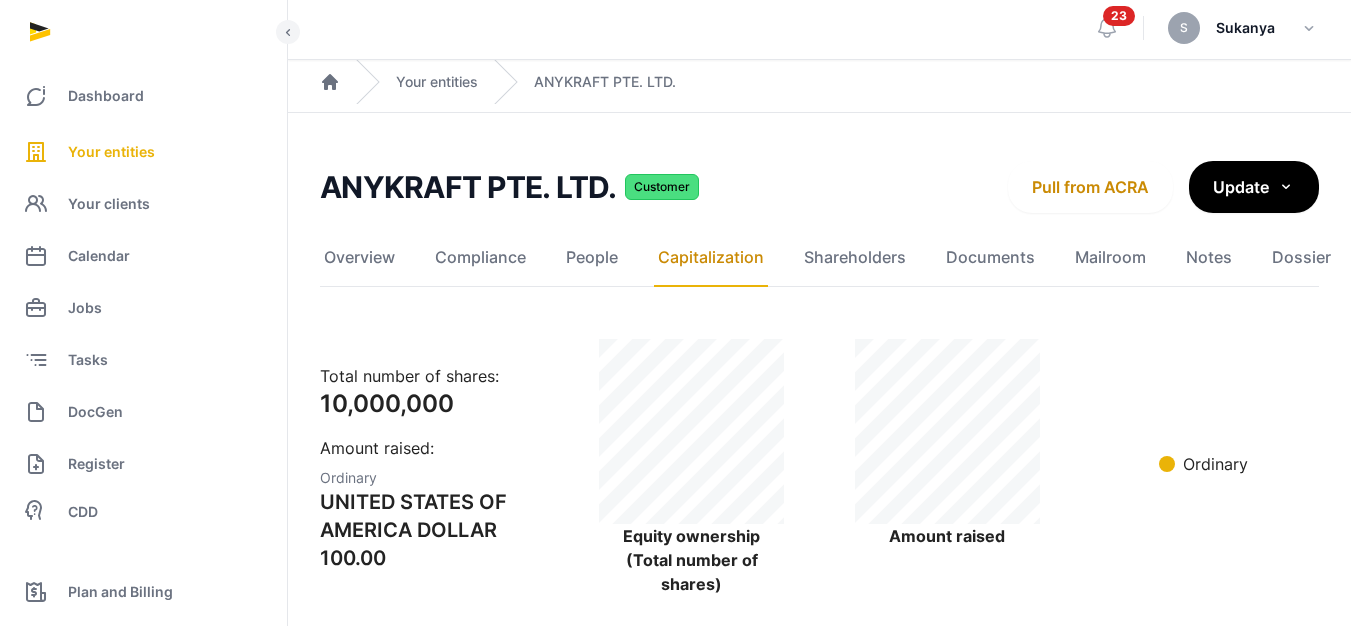 click on "Overview  Compliance  People  Capitalization  Shareholders  Documents  Mailroom  Notes  Dossier  Jobs" at bounding box center (819, 258) 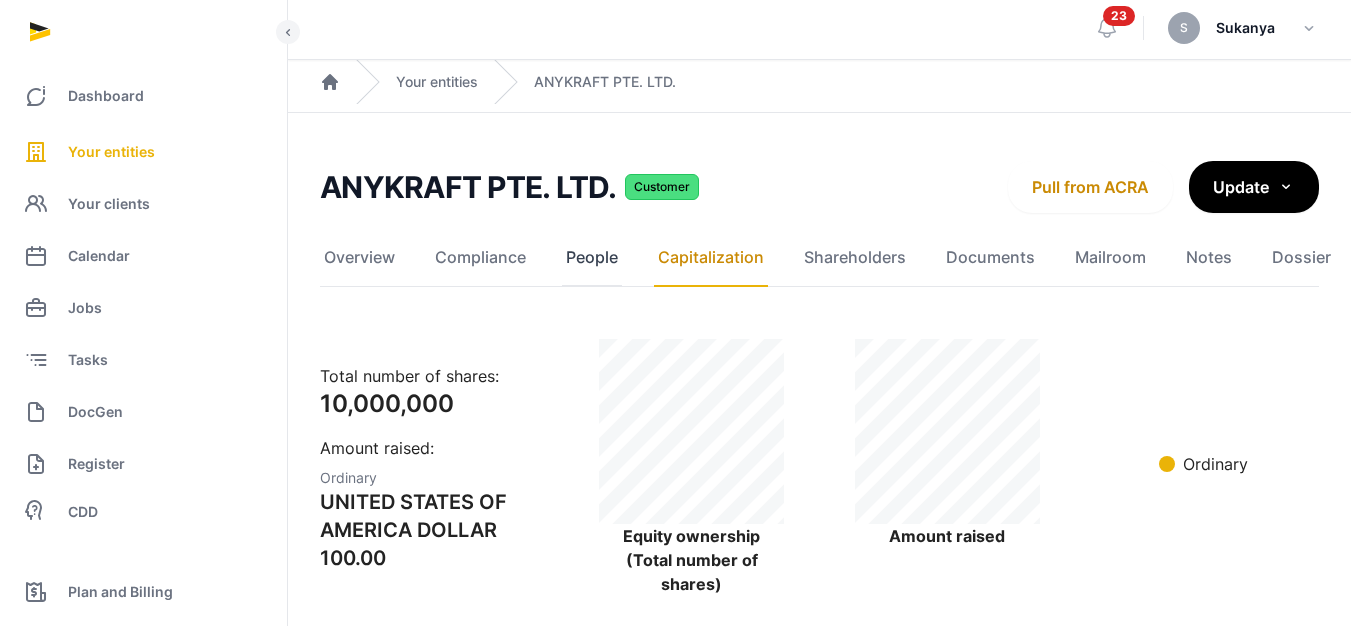 click on "People" 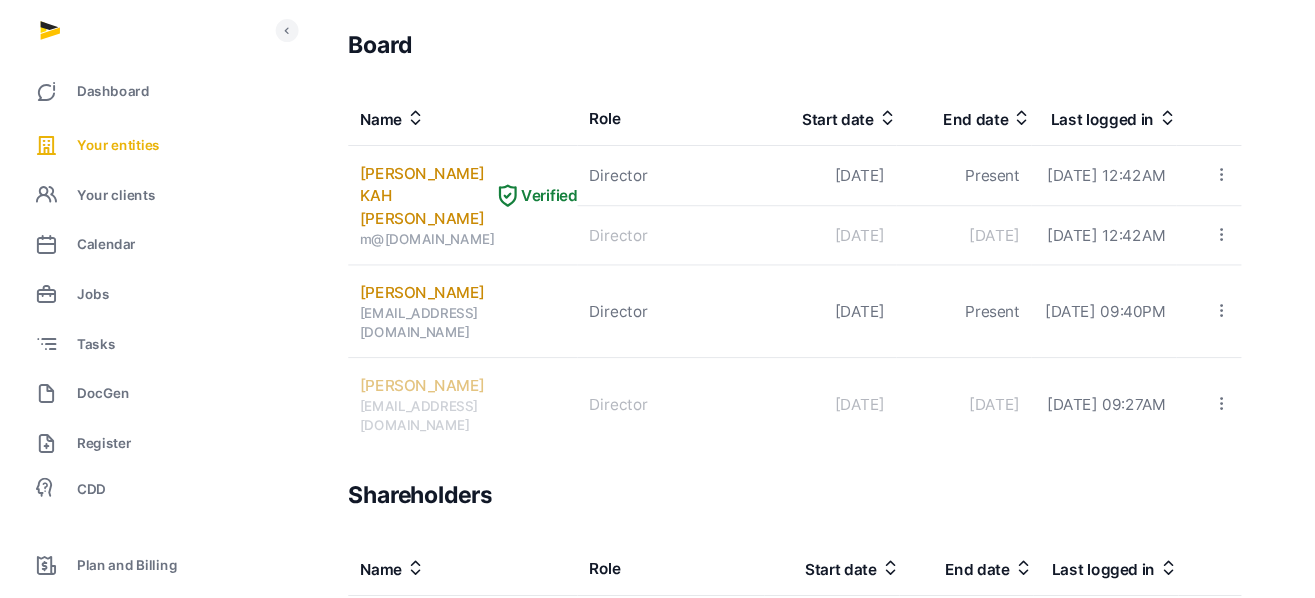scroll, scrollTop: 1952, scrollLeft: 0, axis: vertical 